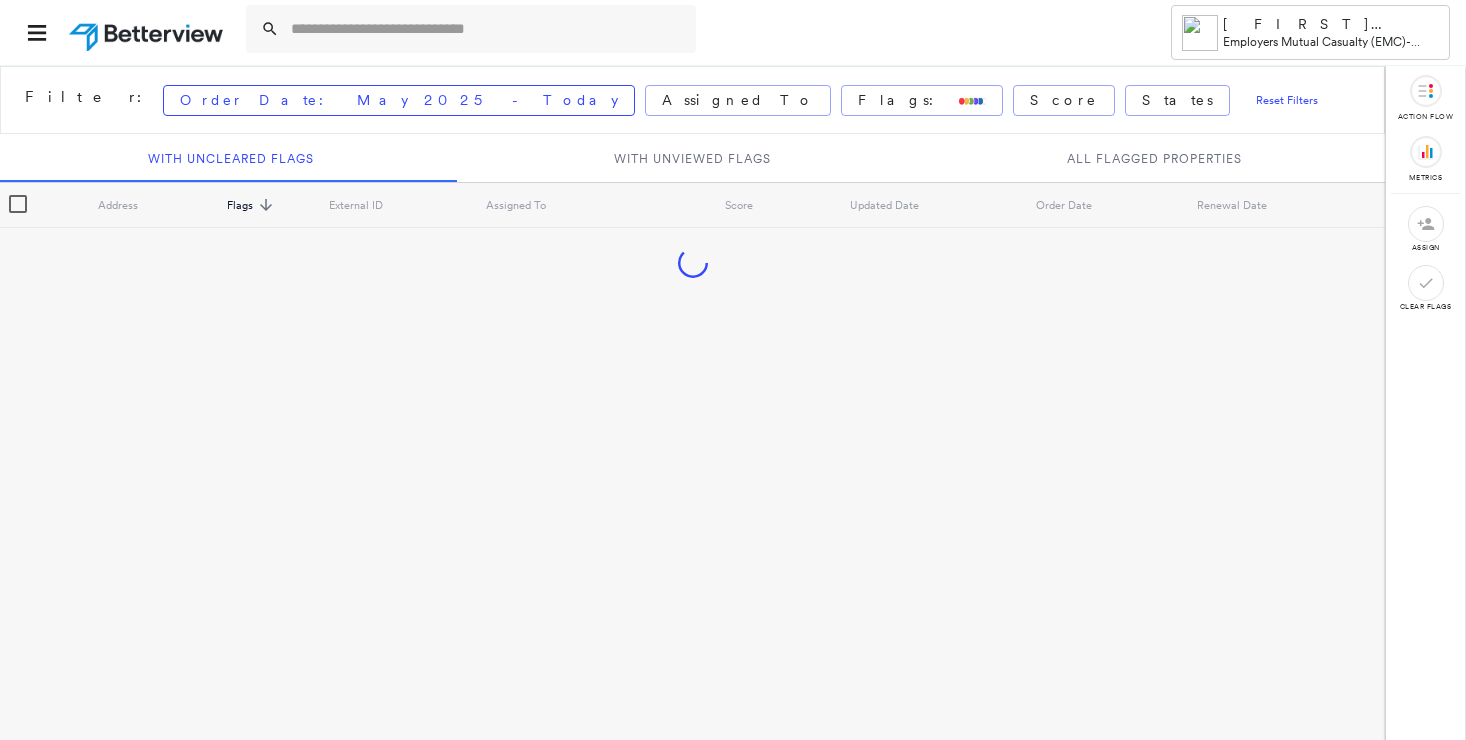 scroll, scrollTop: 0, scrollLeft: 0, axis: both 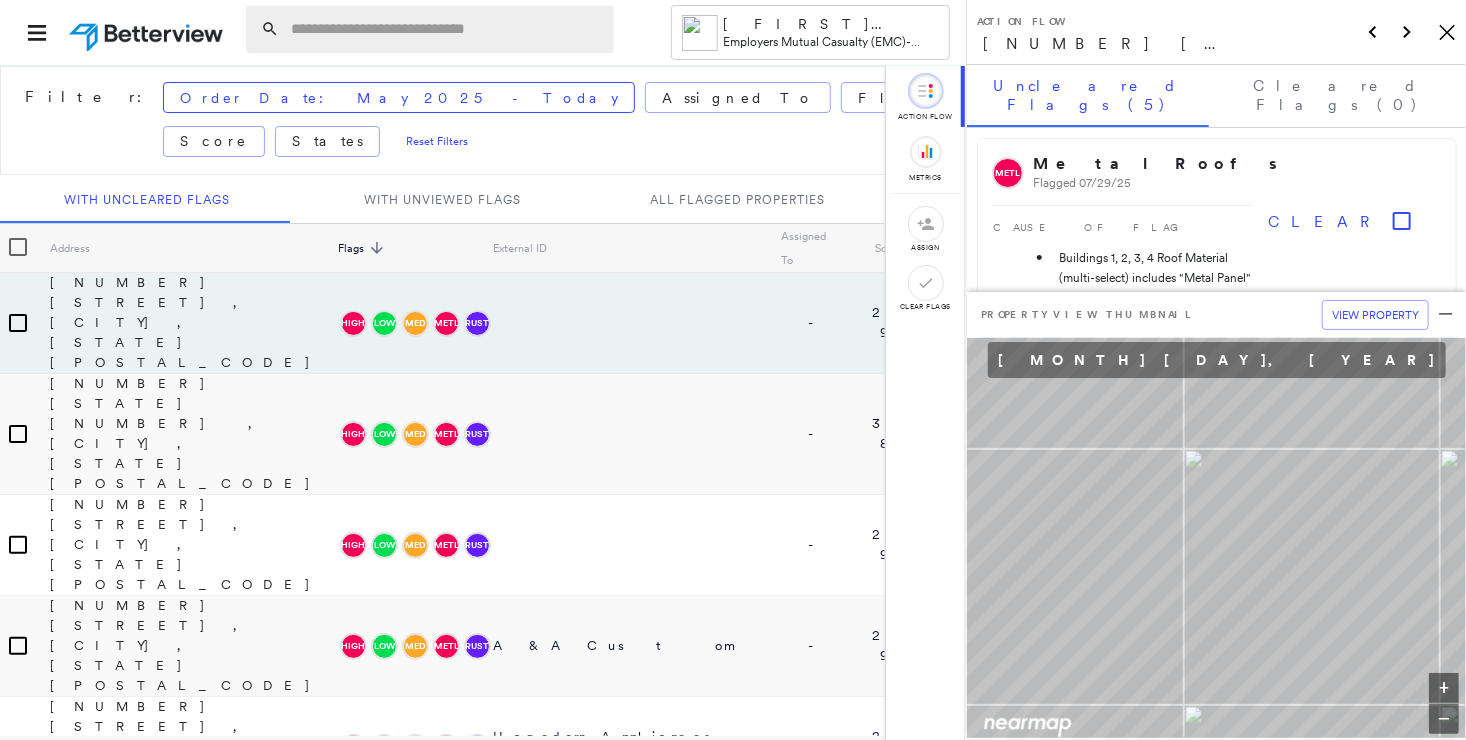 click at bounding box center [446, 29] 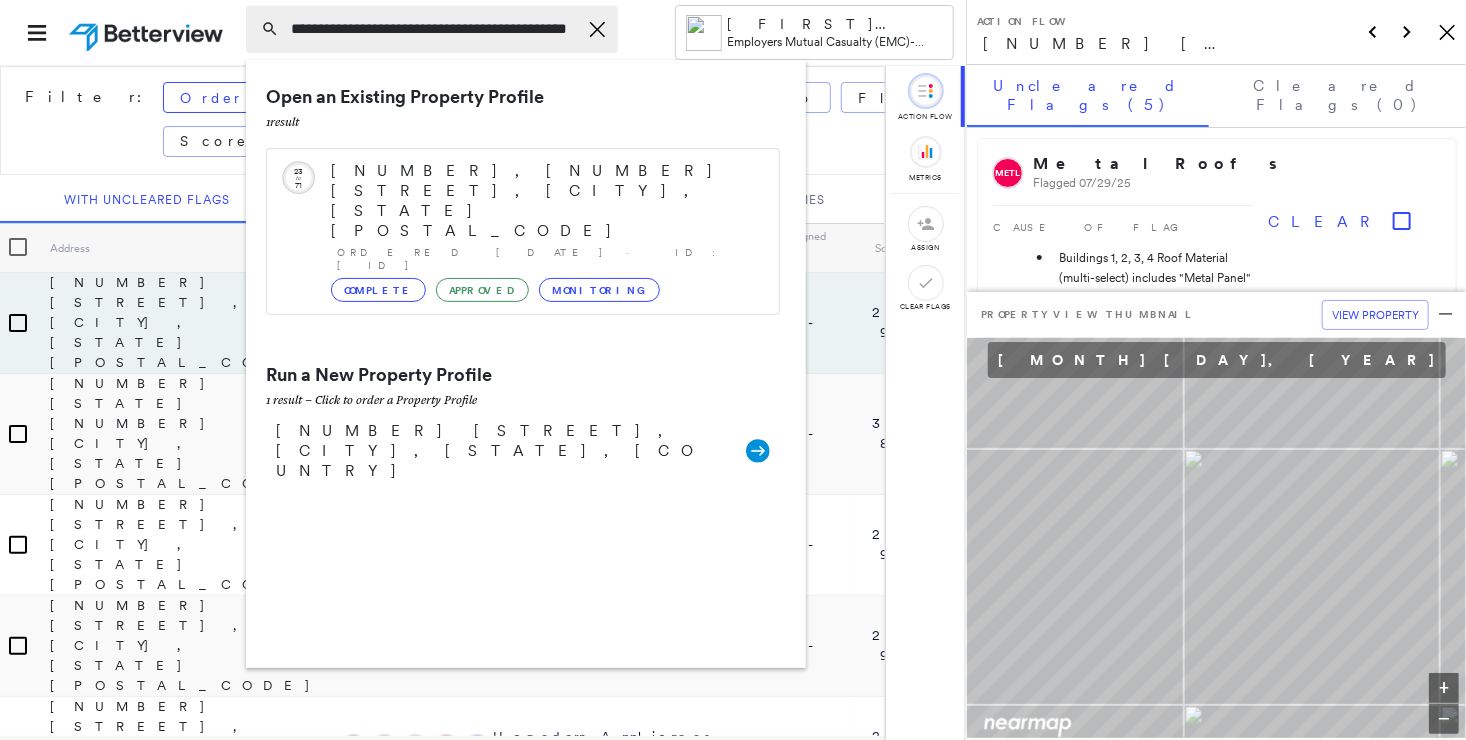 scroll, scrollTop: 0, scrollLeft: 19, axis: horizontal 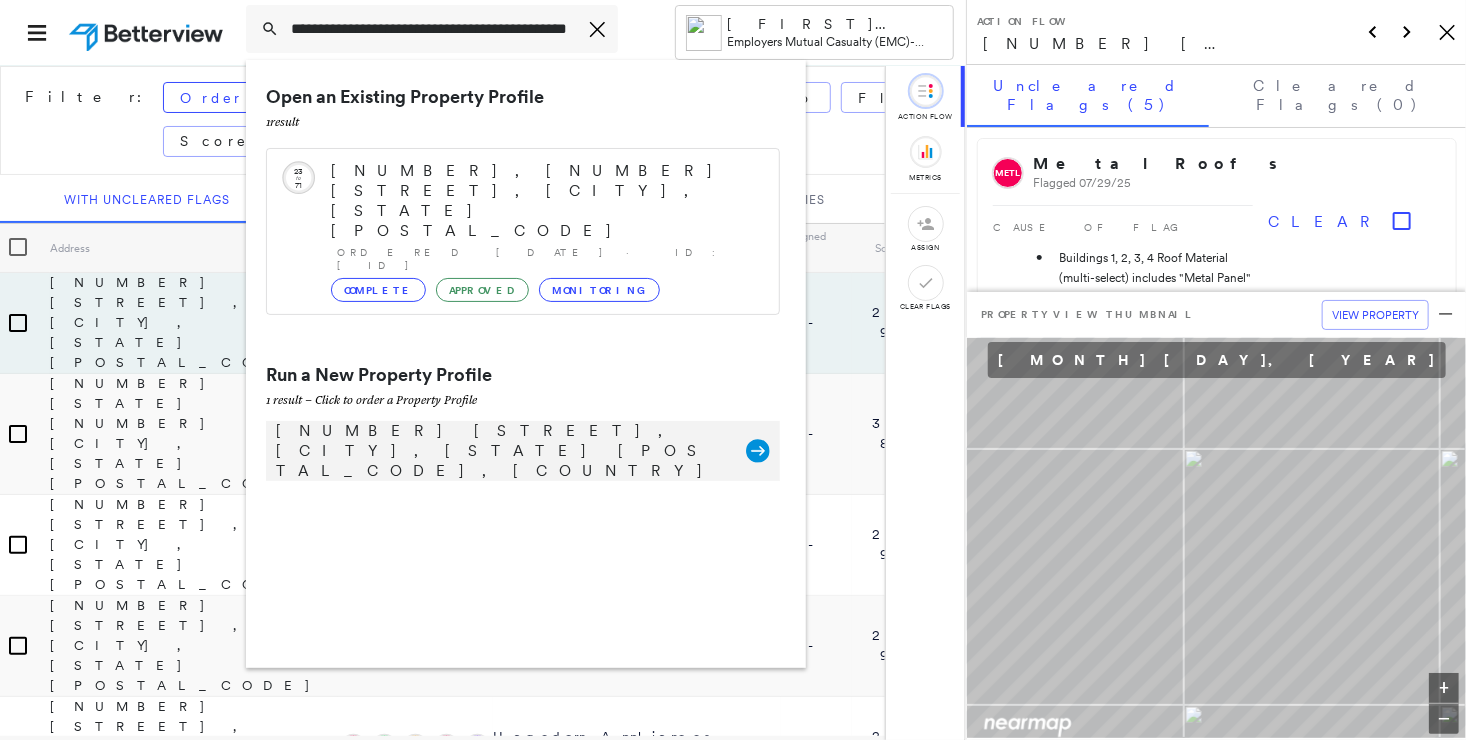 click on "[NUMBER] [STREET], [CITY], [STATE] [POSTAL_CODE], [COUNTRY]" at bounding box center [501, 451] 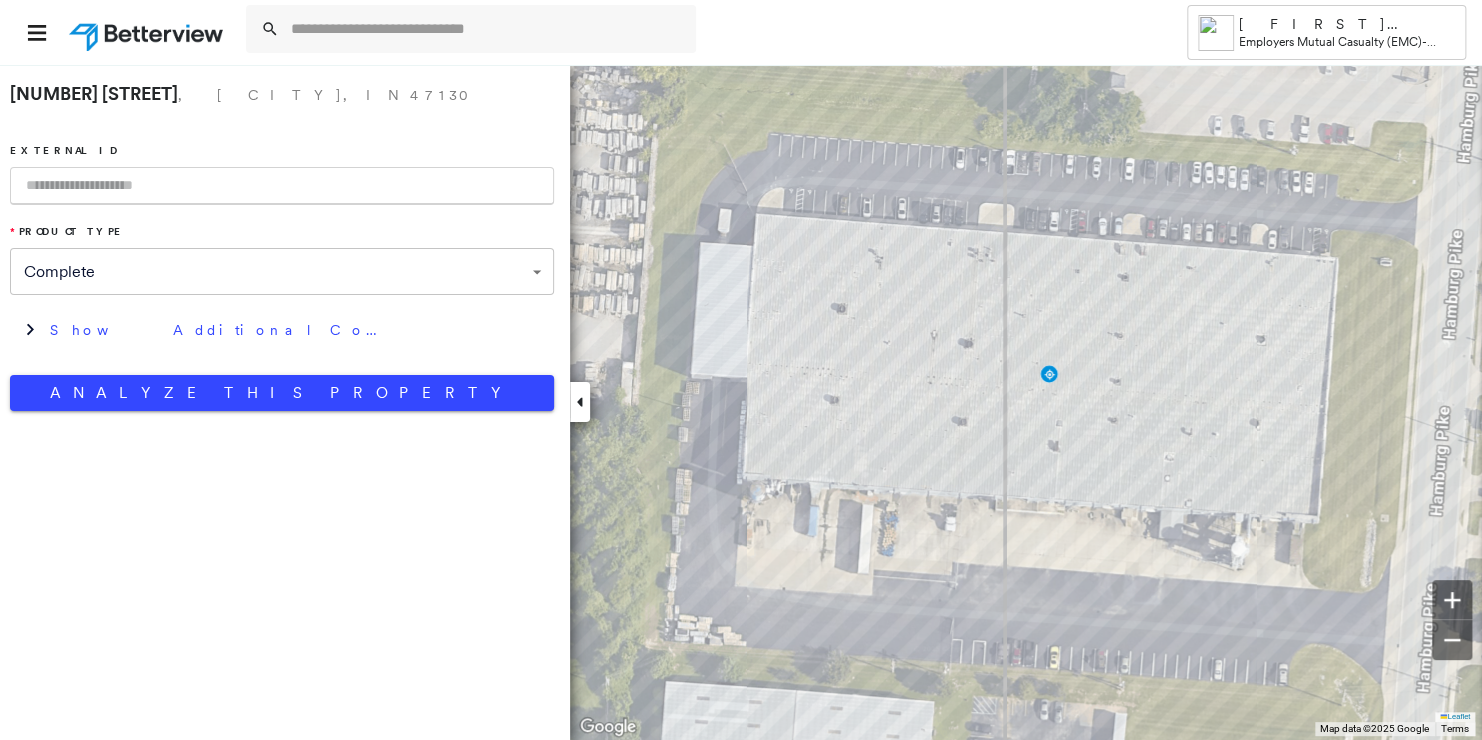 click at bounding box center (282, 186) 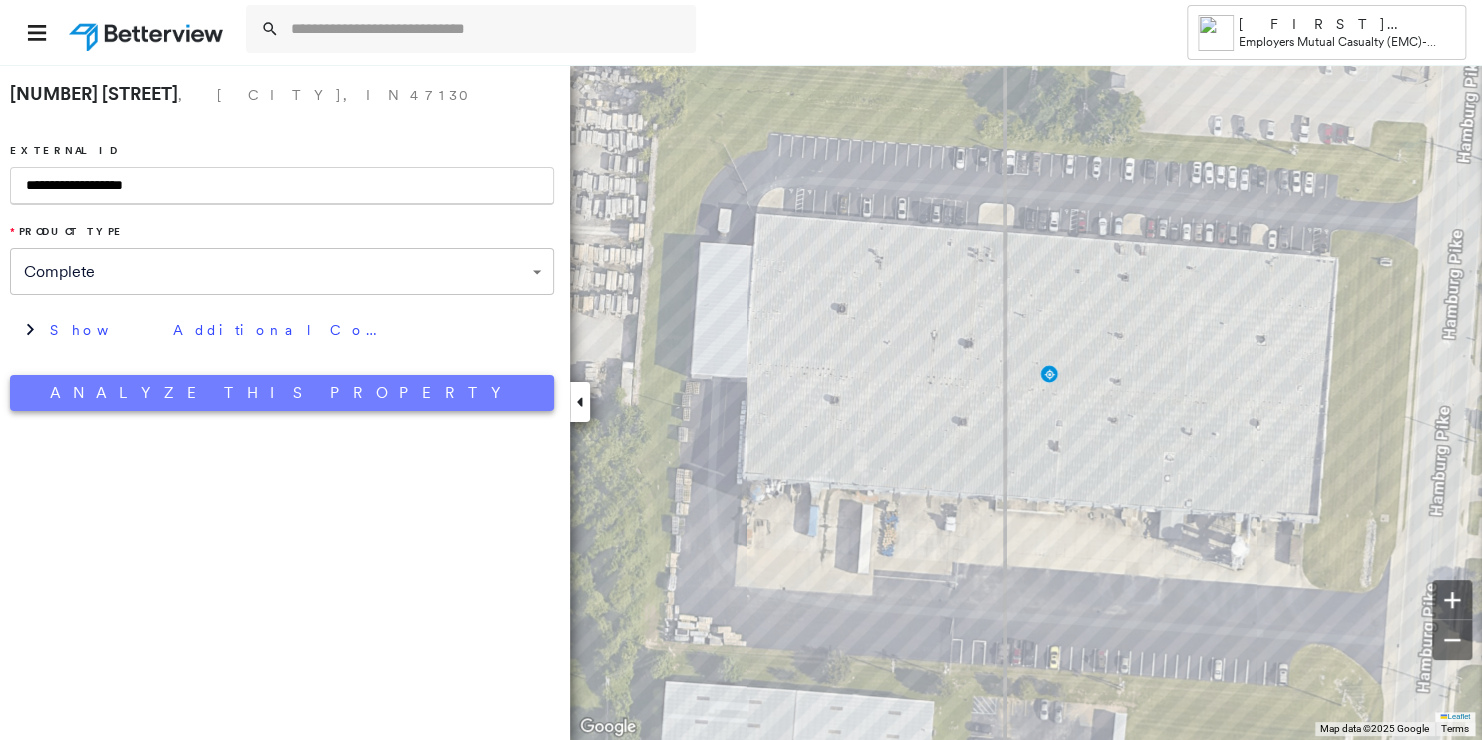type on "**********" 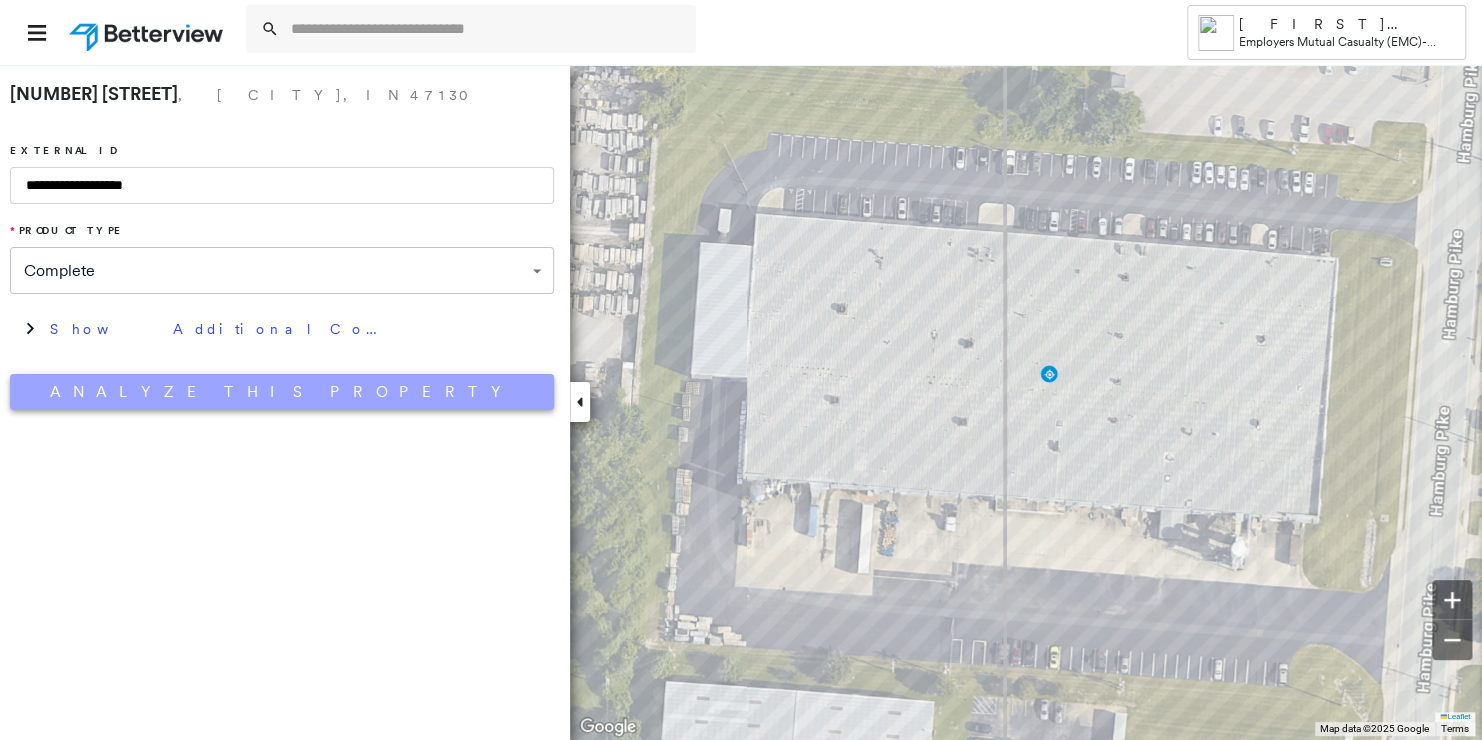 click on "Analyze This Property" at bounding box center (282, 392) 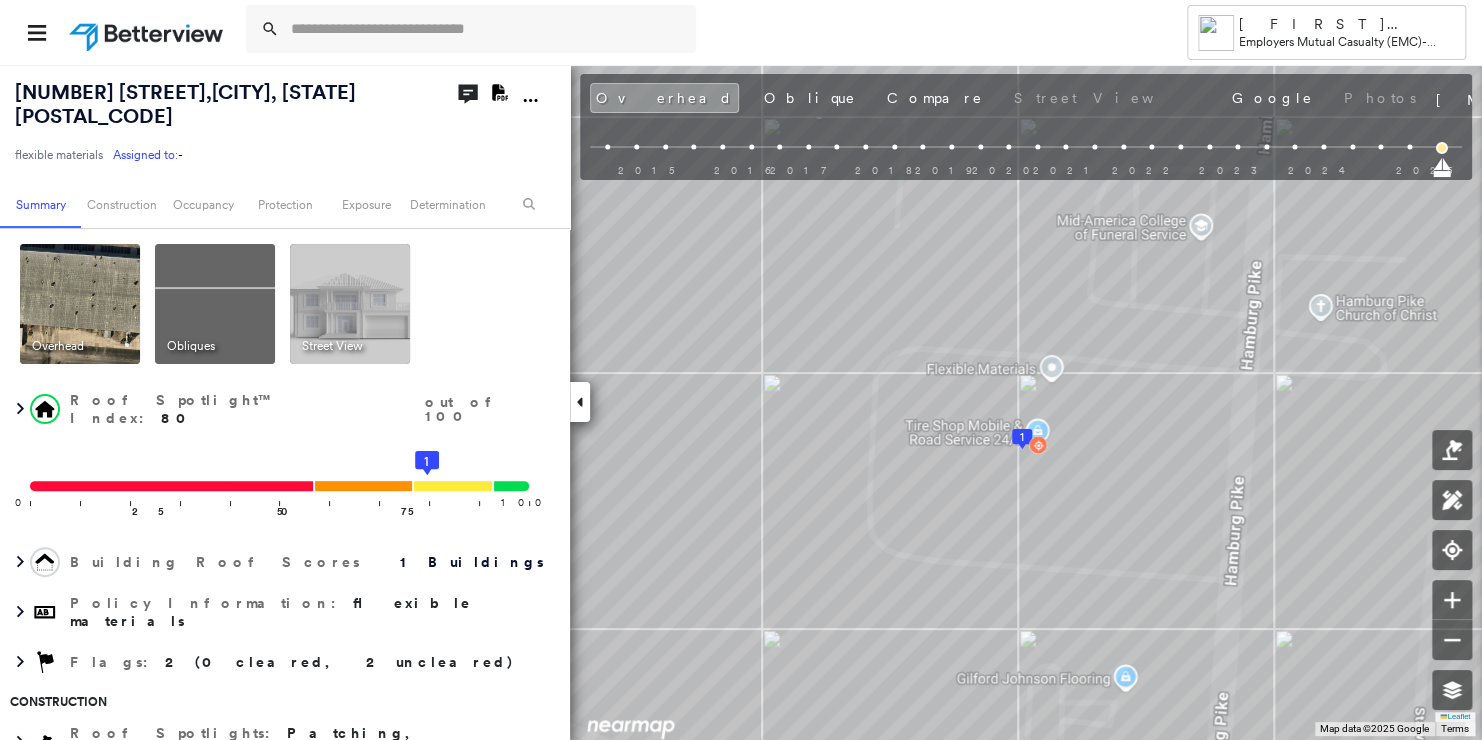 click on "Download PDF Report" 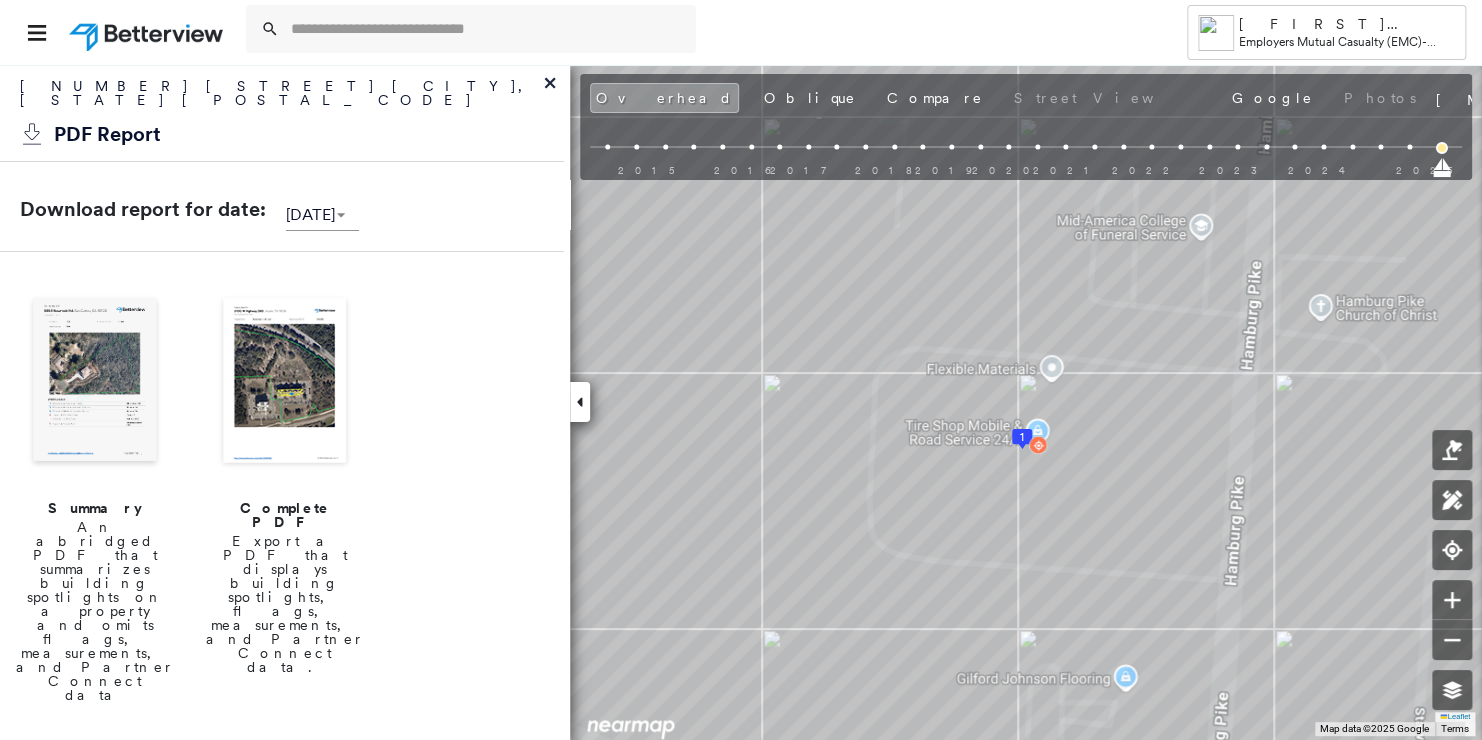 click at bounding box center [285, 382] 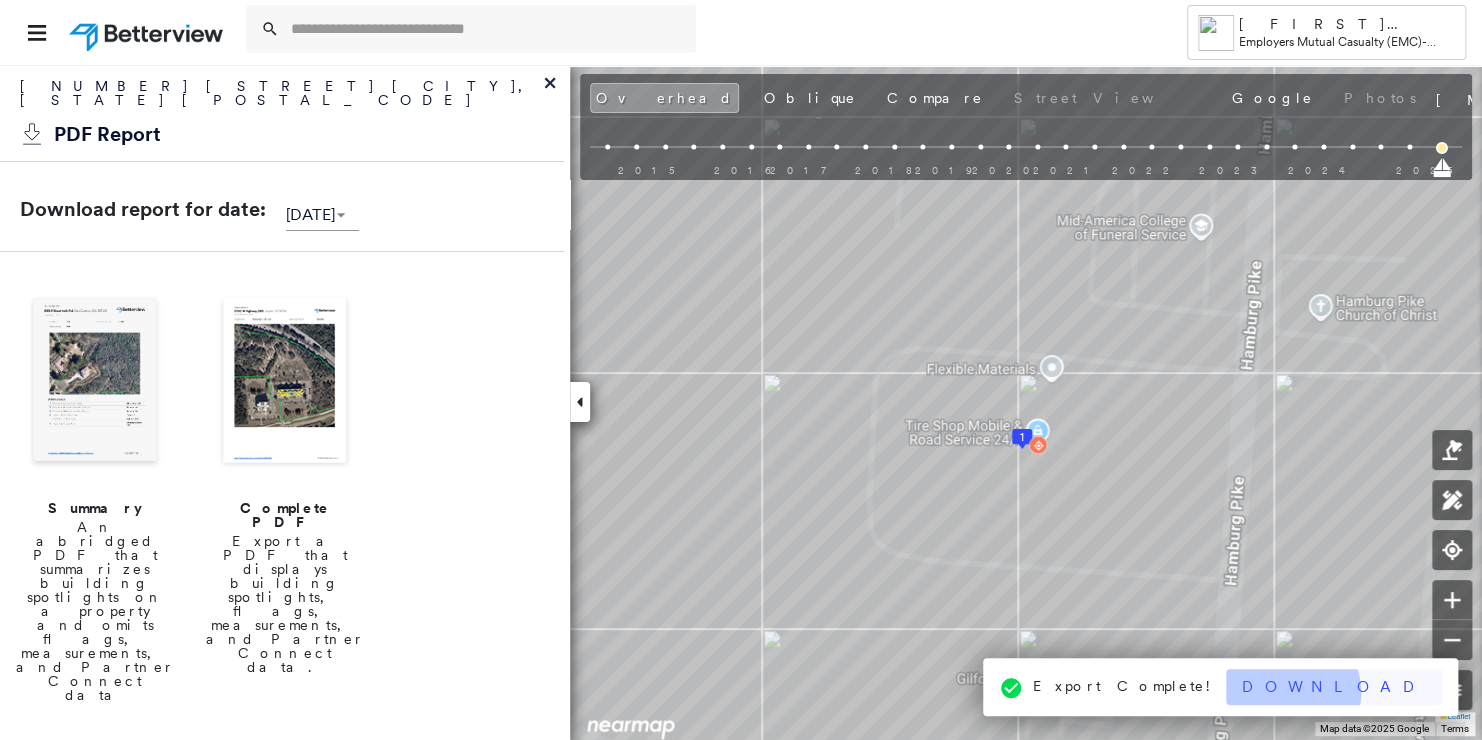 click on "Download" at bounding box center (1334, 687) 